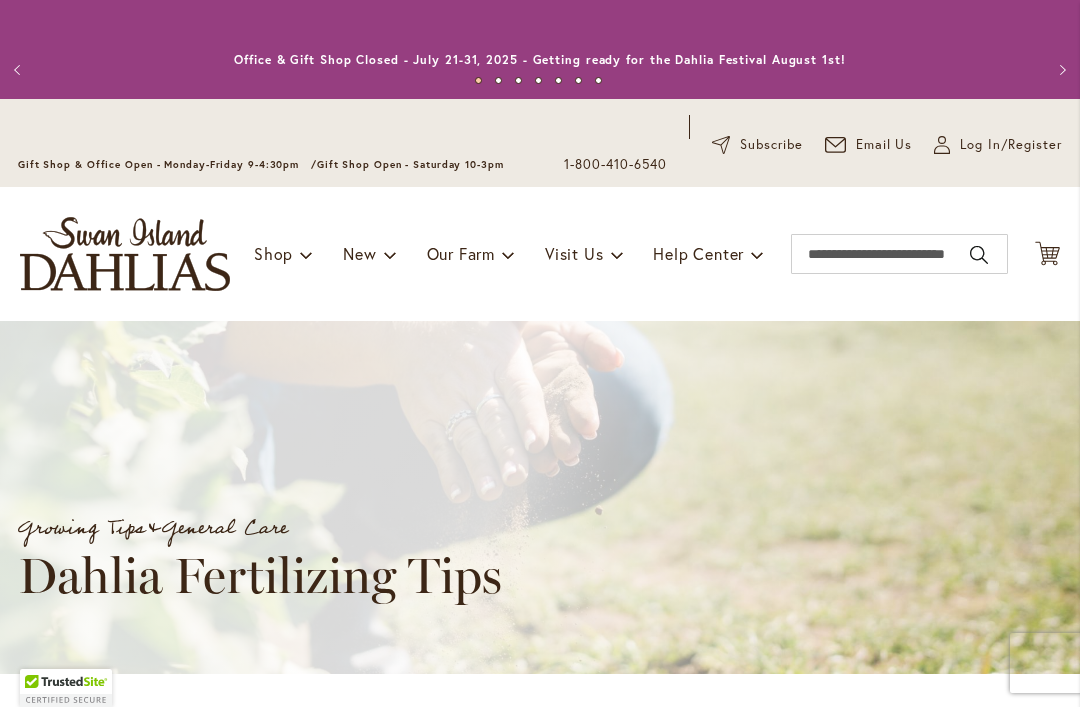 scroll, scrollTop: 0, scrollLeft: 0, axis: both 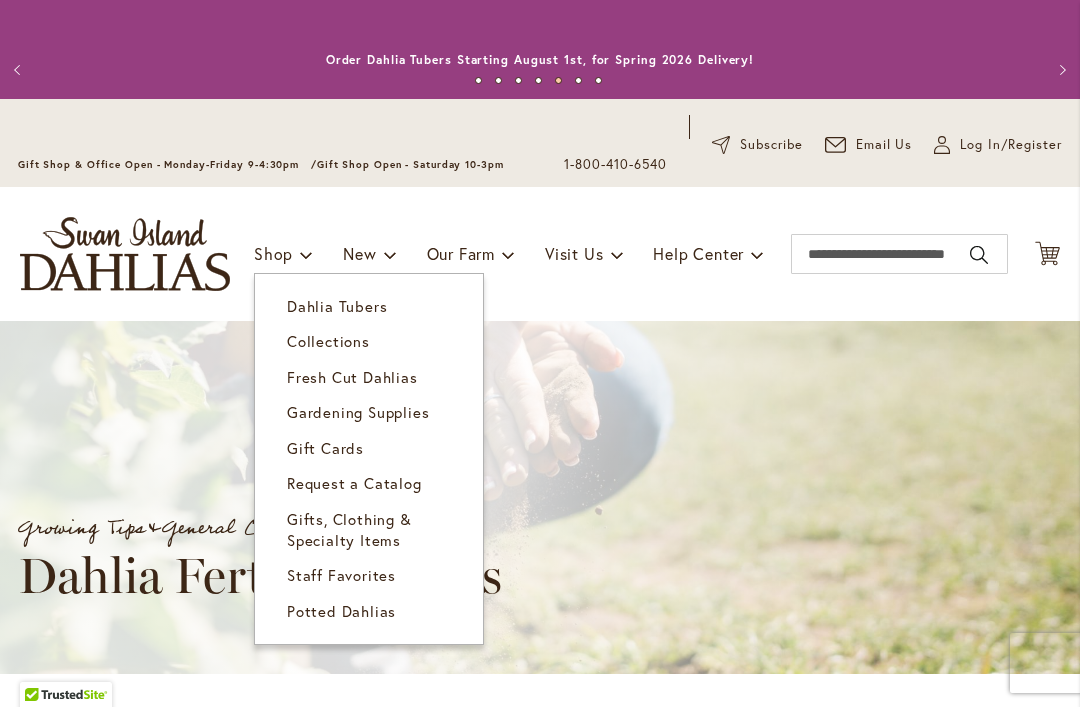 click on "Dahlia Tubers" at bounding box center (369, 306) 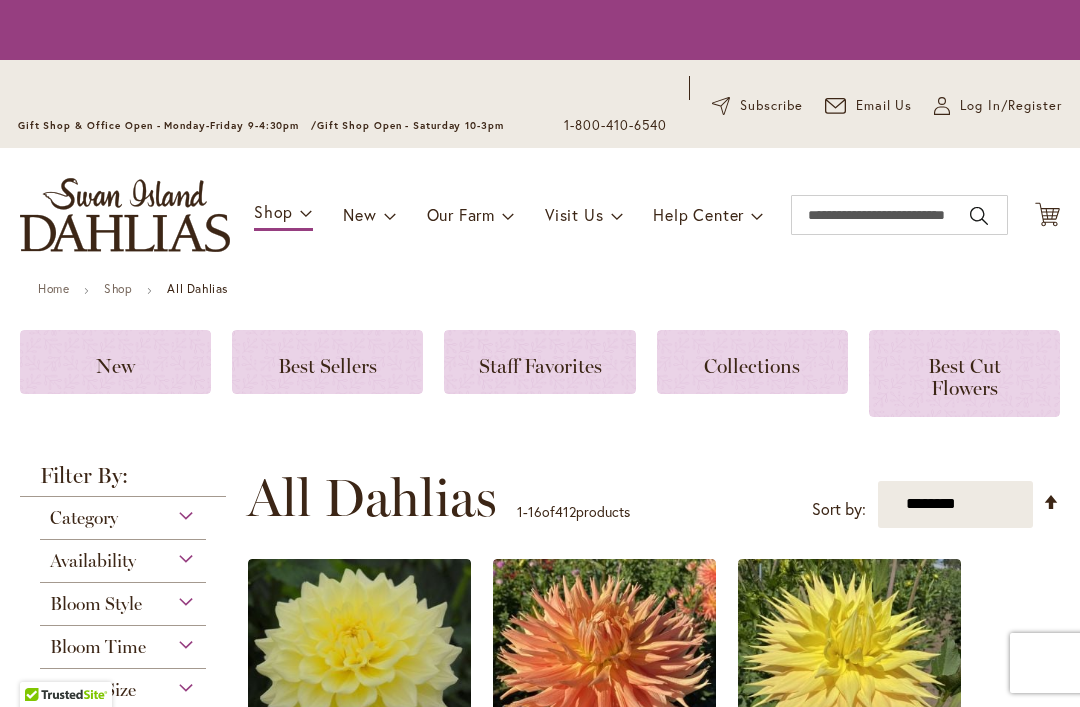scroll, scrollTop: 0, scrollLeft: 0, axis: both 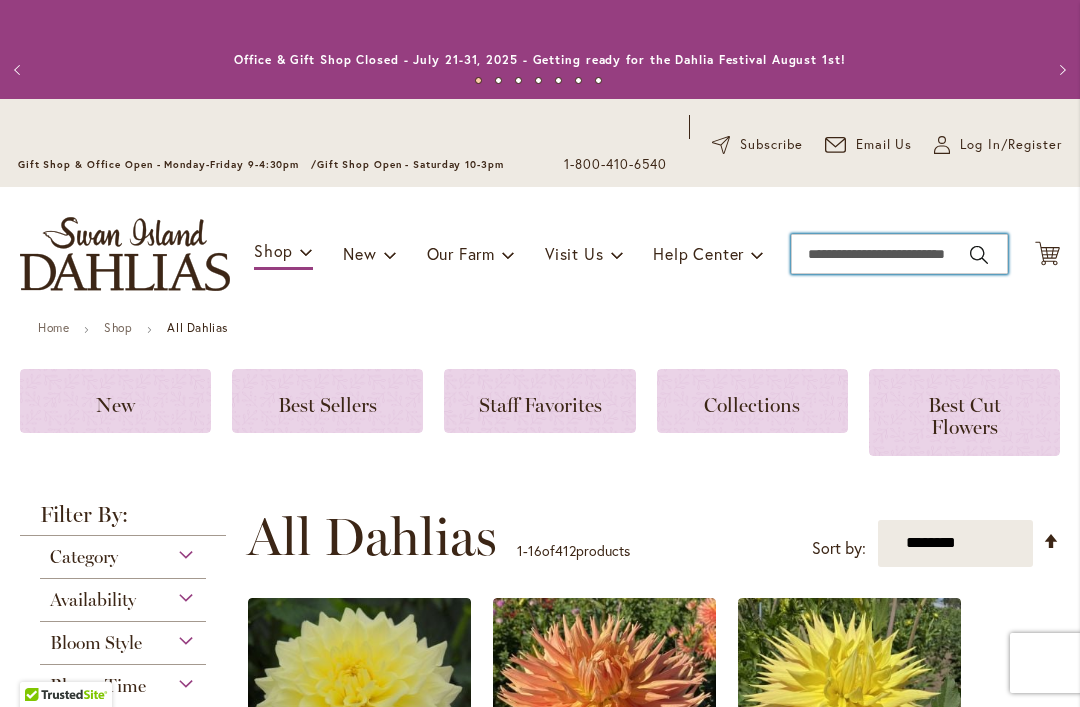 click on "Search" at bounding box center [899, 254] 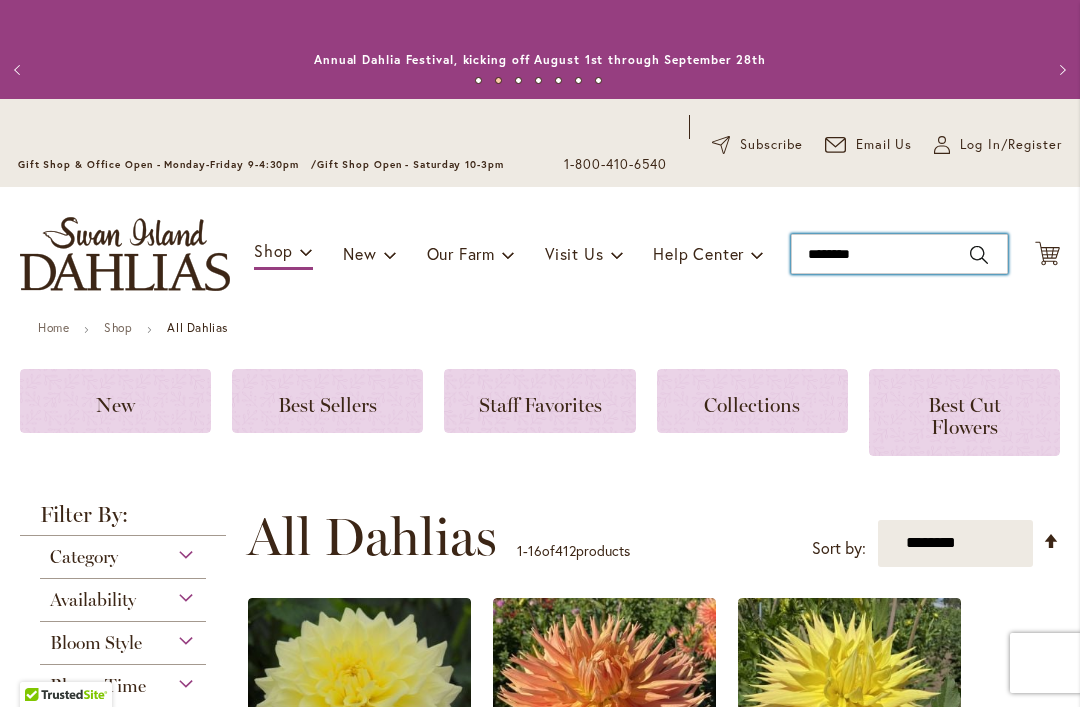 type on "*********" 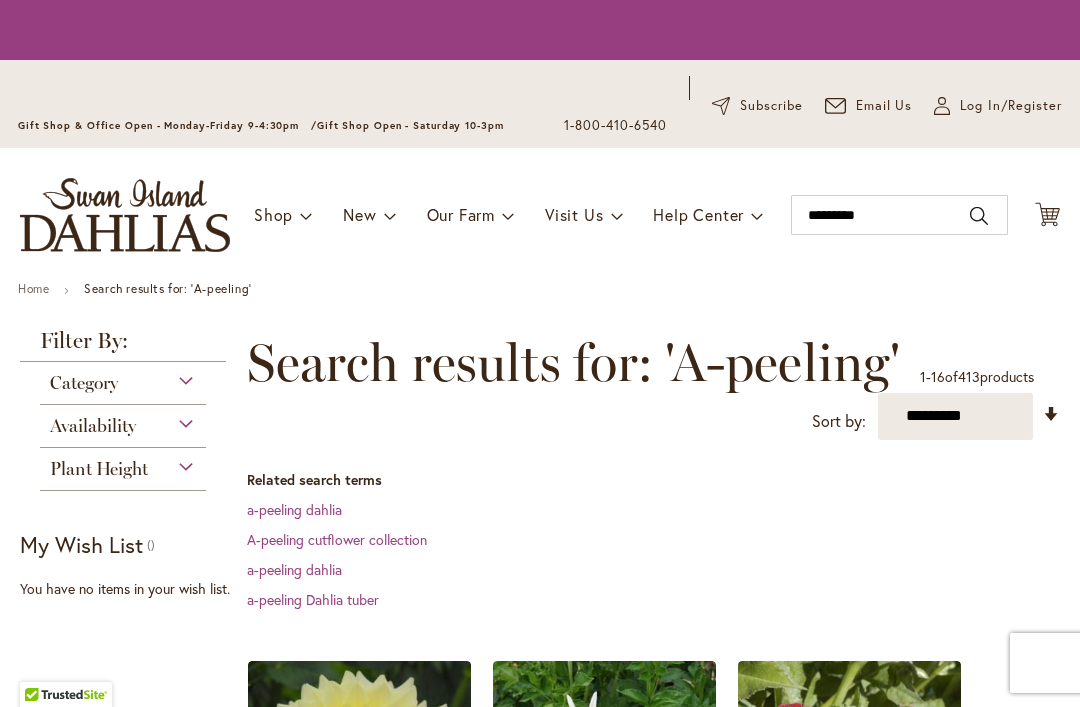 scroll, scrollTop: 0, scrollLeft: 0, axis: both 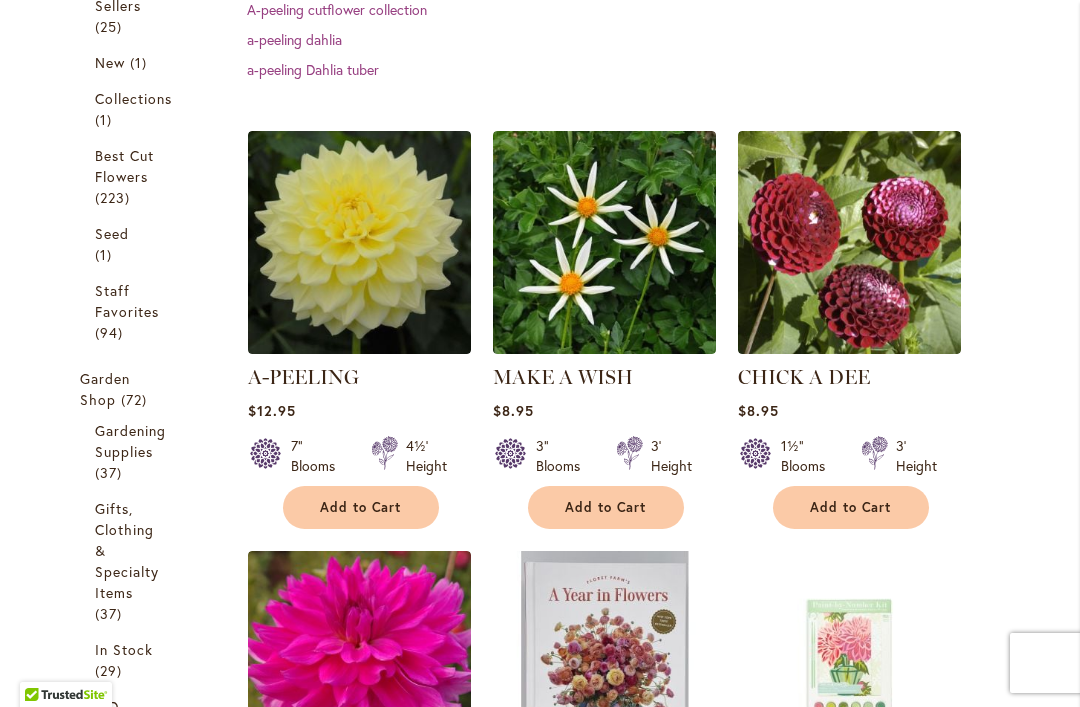 click at bounding box center [359, 242] 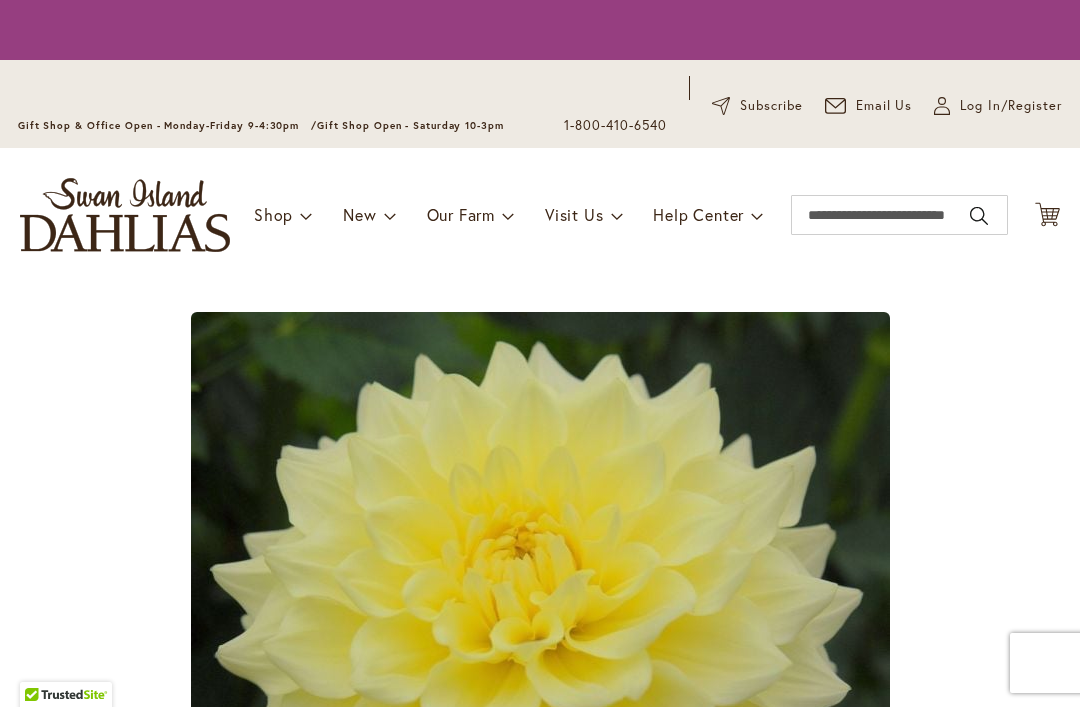 scroll, scrollTop: 0, scrollLeft: 0, axis: both 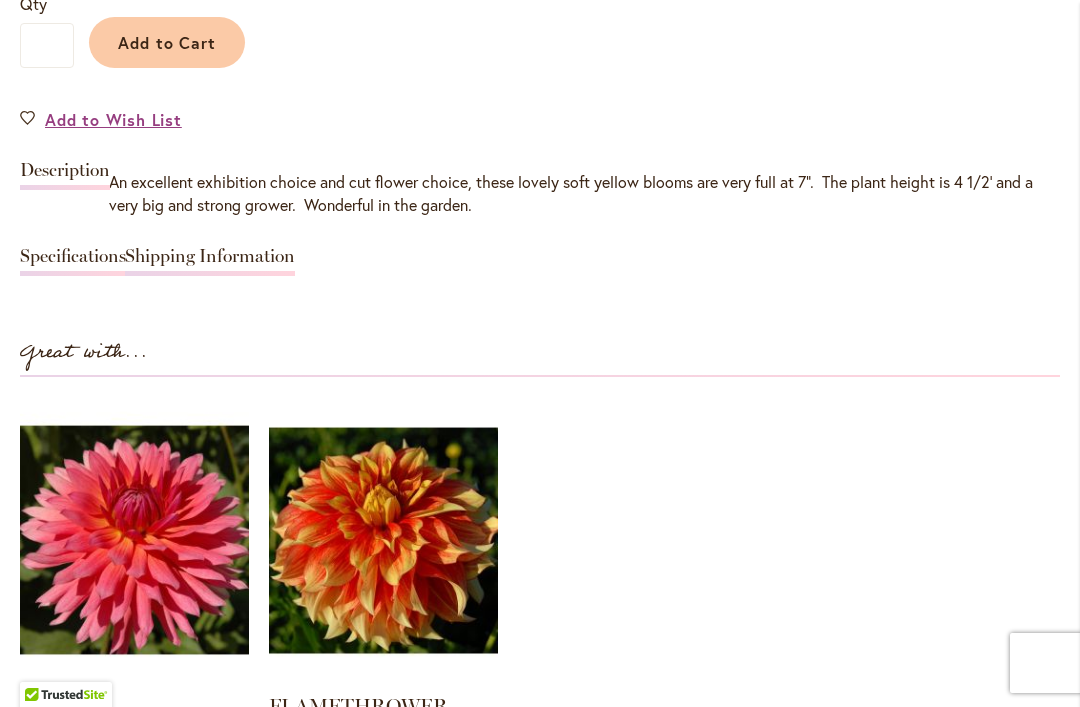 click on "Specifications" at bounding box center [73, 261] 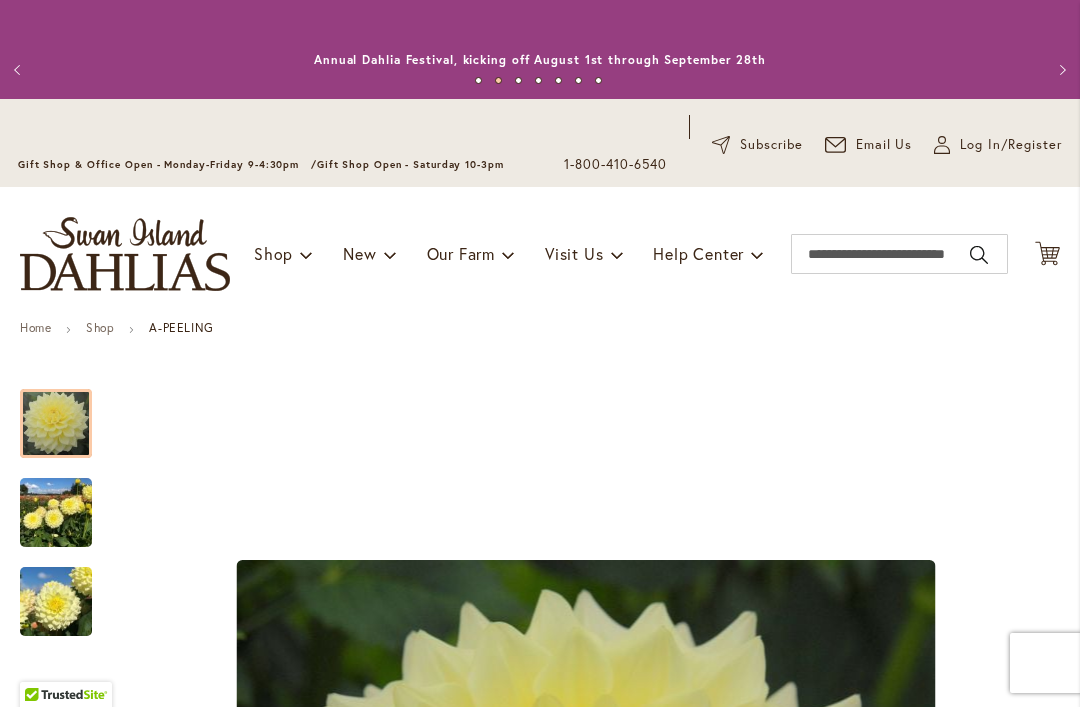 scroll, scrollTop: 0, scrollLeft: 0, axis: both 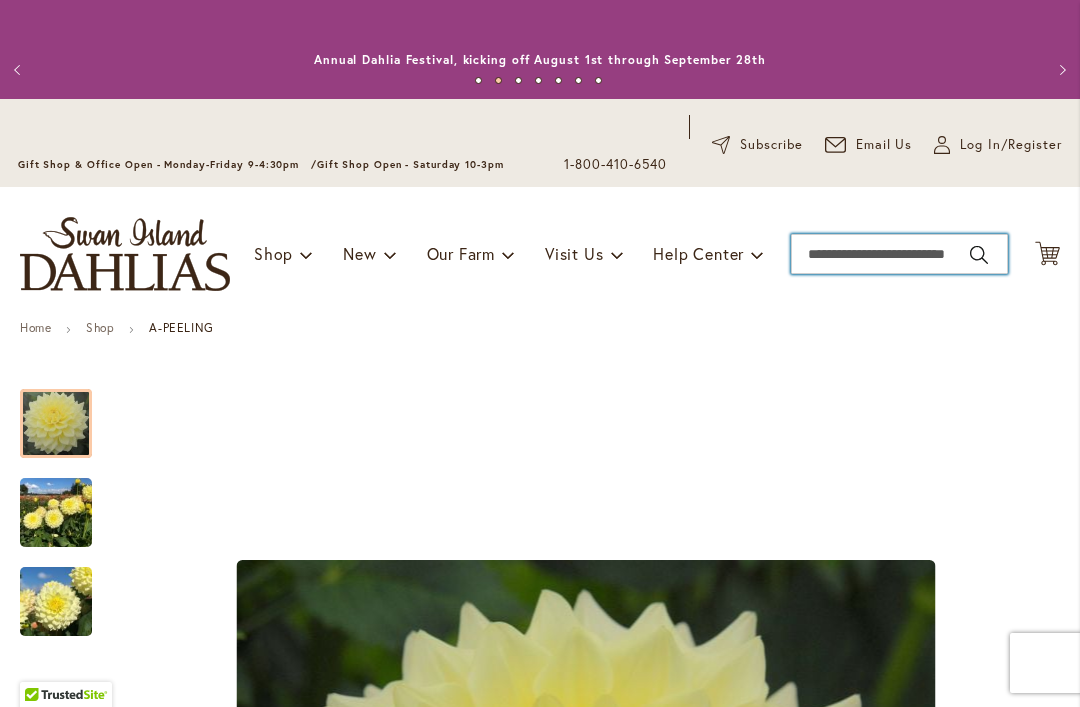 click on "Search" at bounding box center (899, 254) 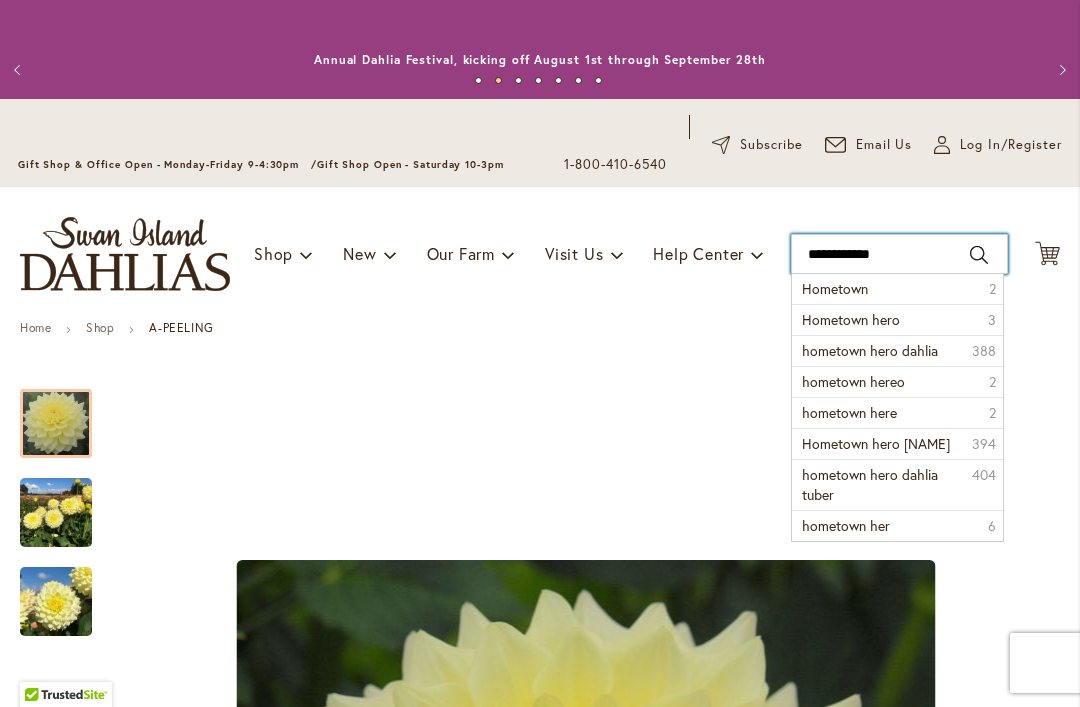 type on "**********" 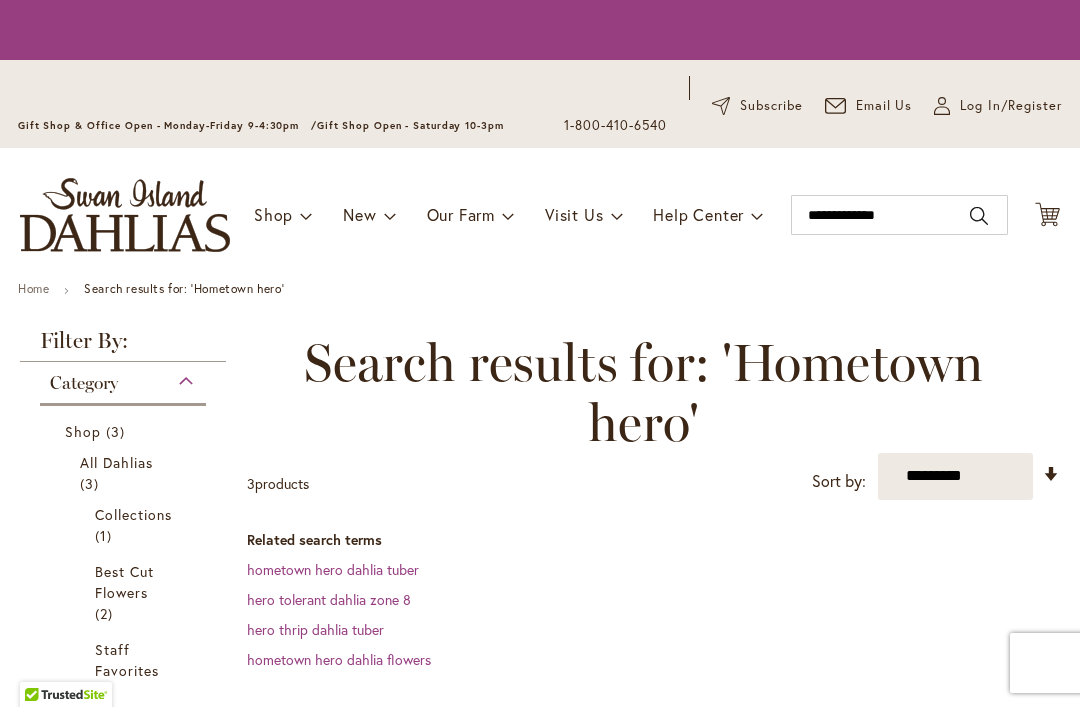 scroll, scrollTop: 0, scrollLeft: 0, axis: both 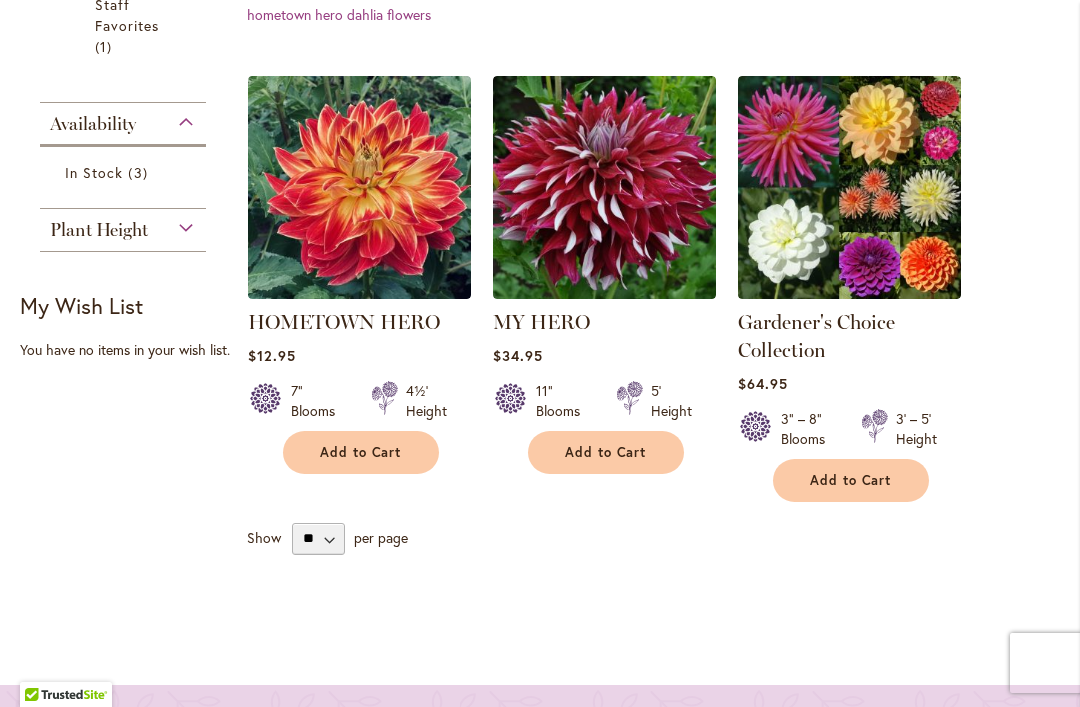 click at bounding box center (359, 187) 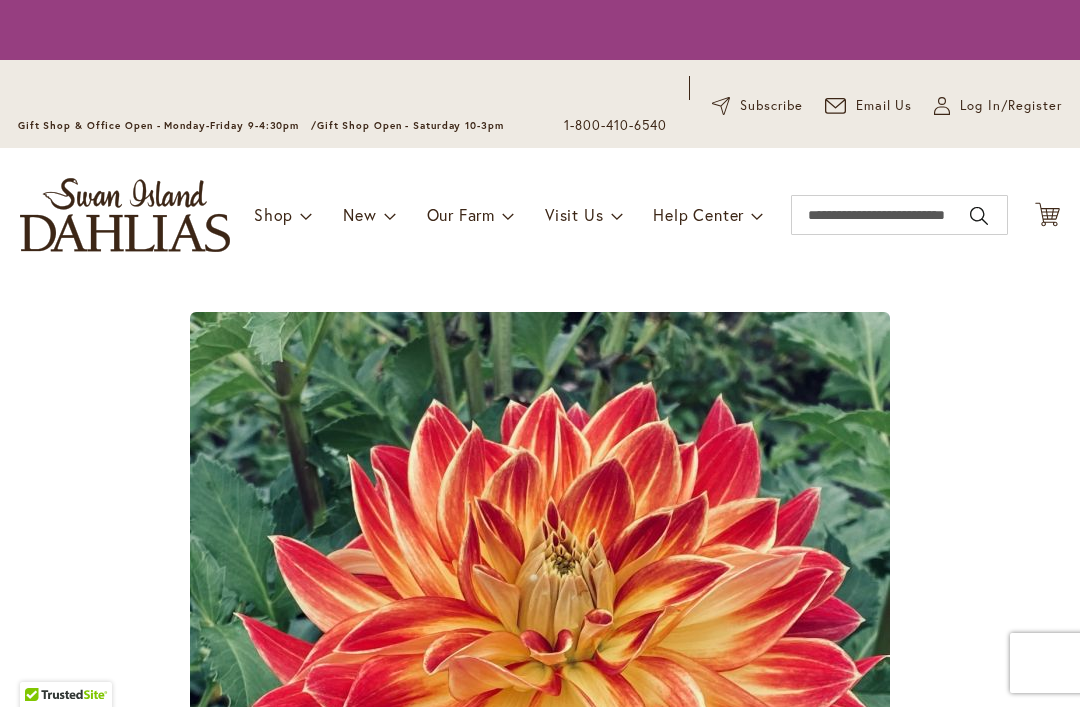 scroll, scrollTop: 0, scrollLeft: 0, axis: both 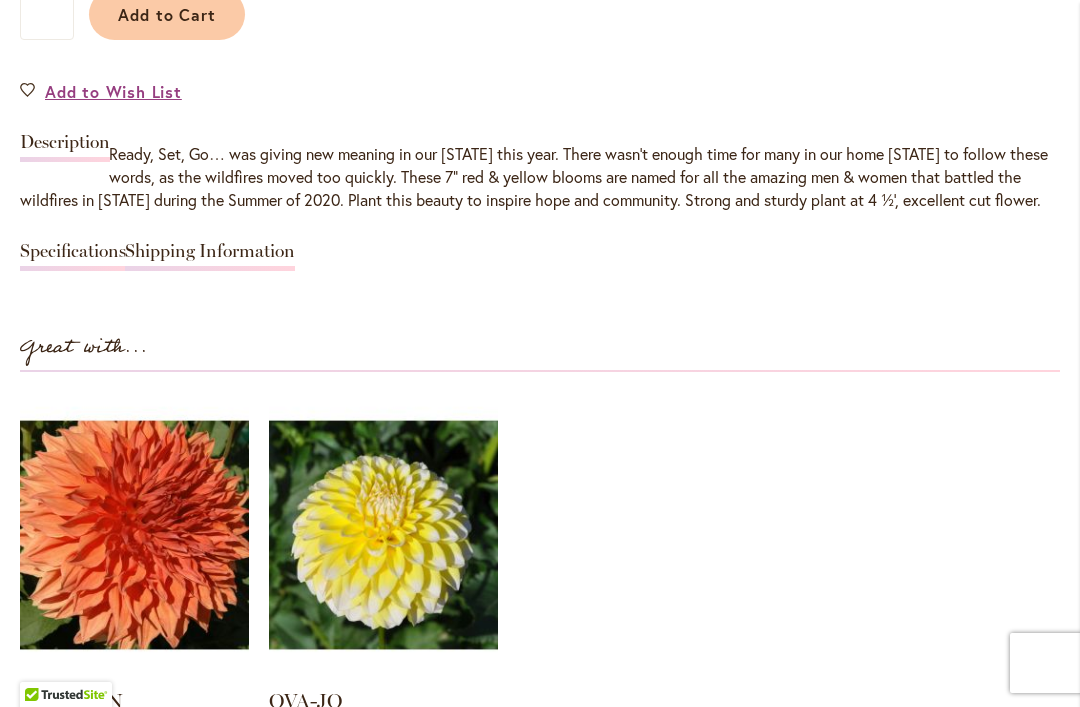 click on "Specifications" at bounding box center [73, 256] 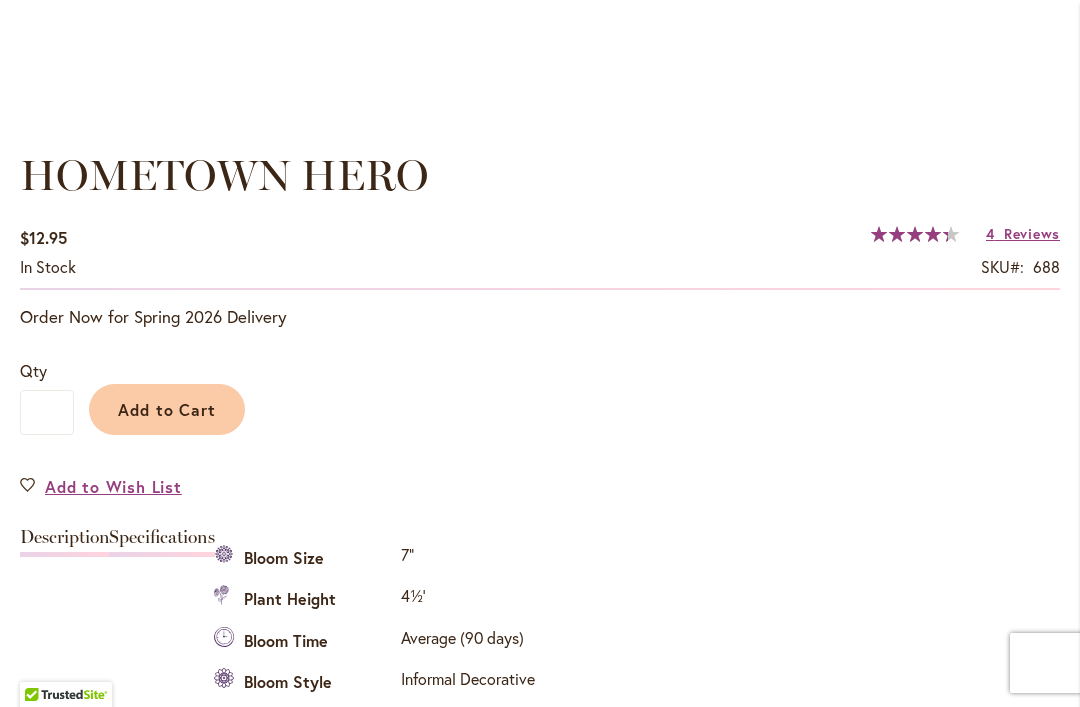 scroll, scrollTop: 1291, scrollLeft: 0, axis: vertical 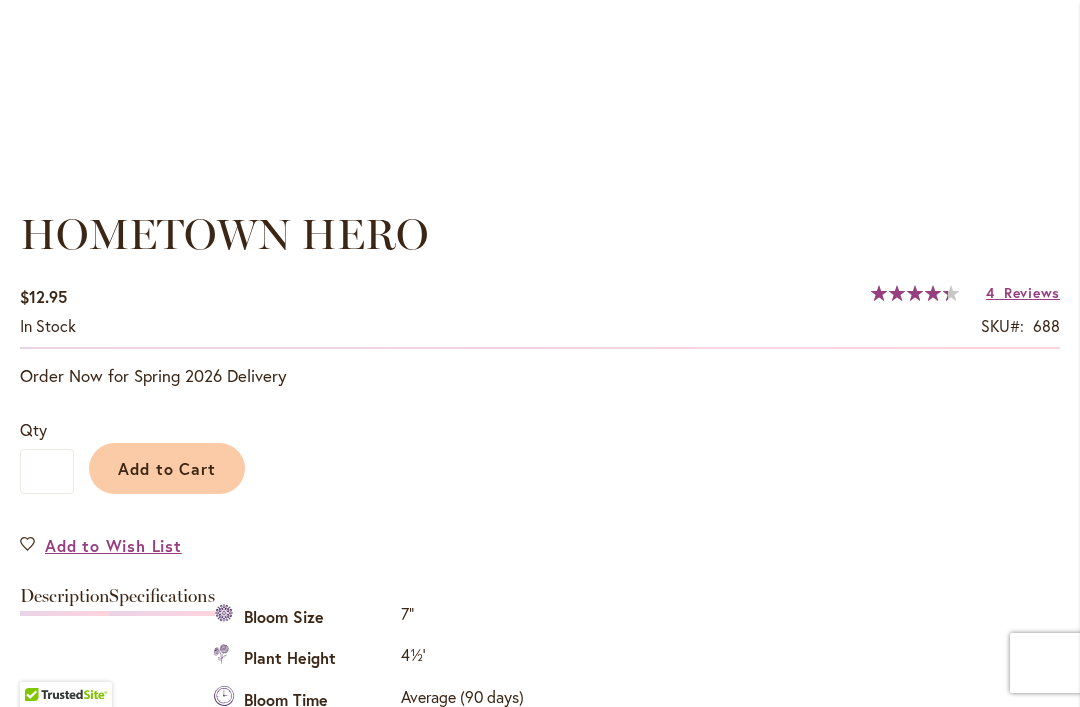 click on "Reviews" at bounding box center (1032, 292) 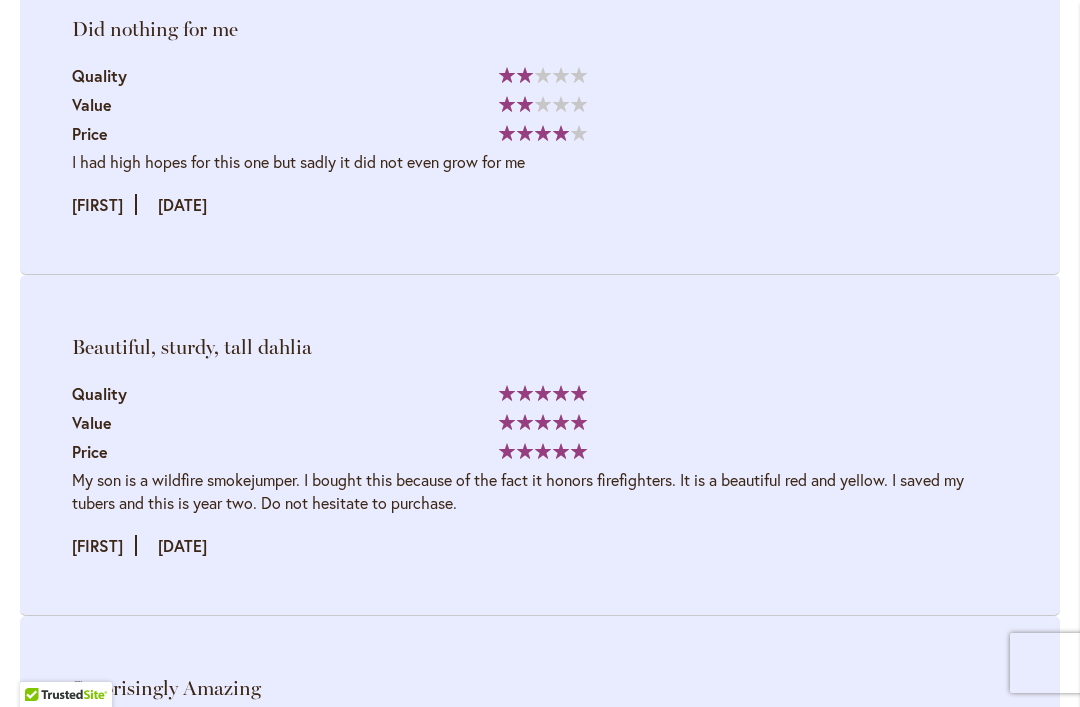 scroll, scrollTop: 3724, scrollLeft: 0, axis: vertical 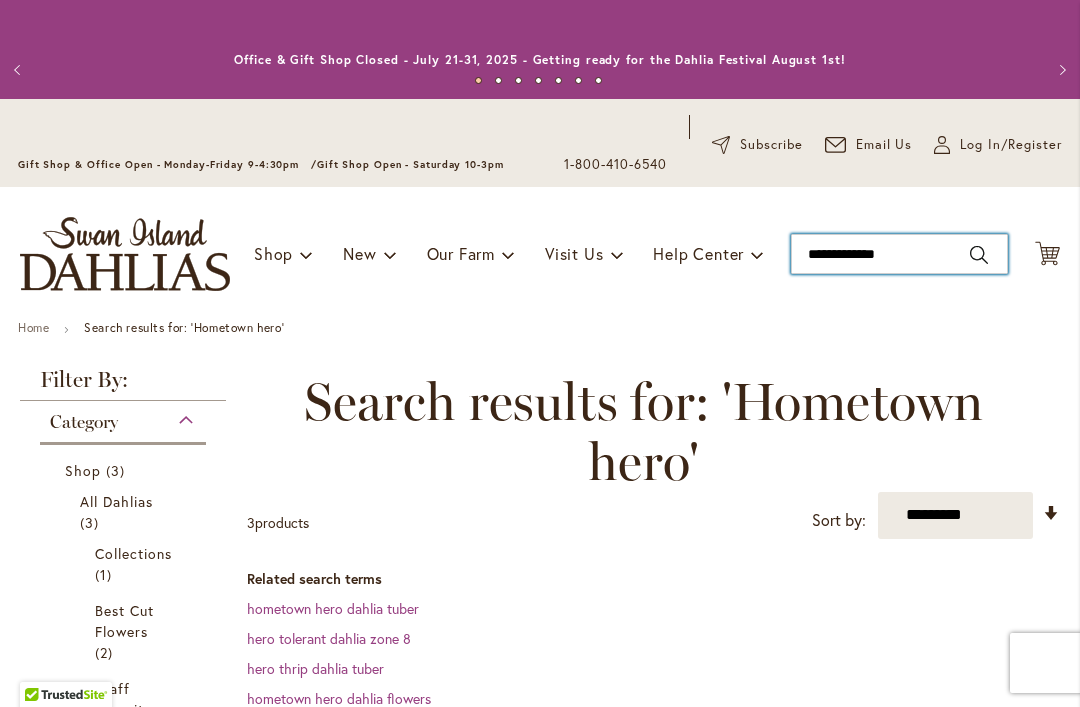 click on "**********" at bounding box center [899, 254] 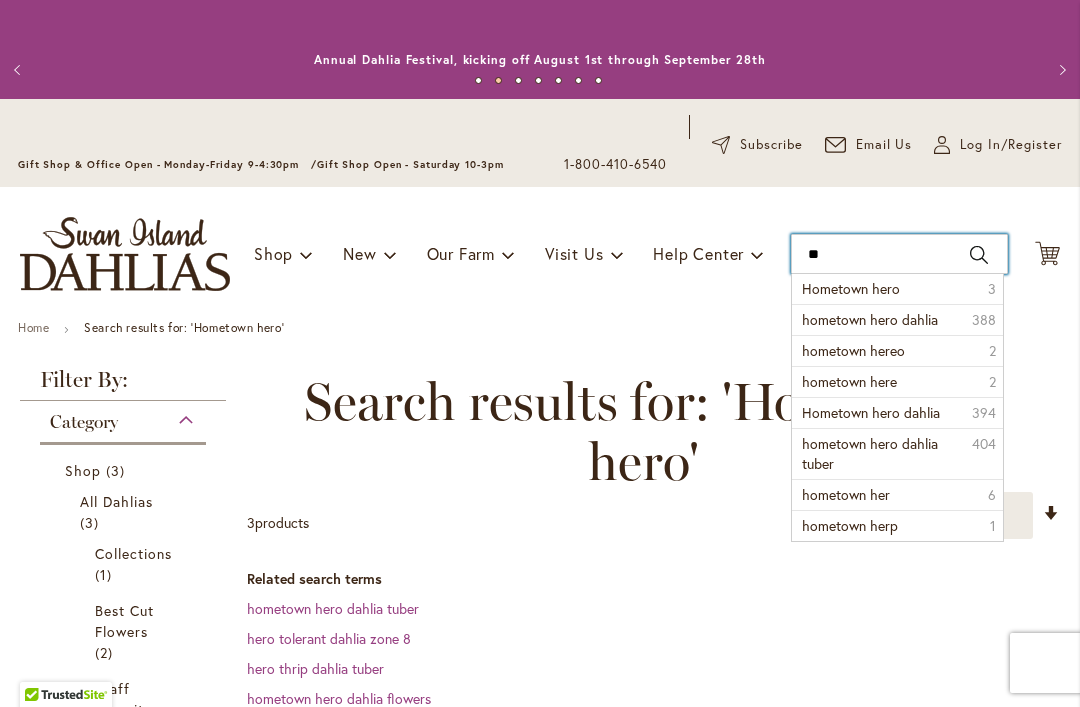 type on "*" 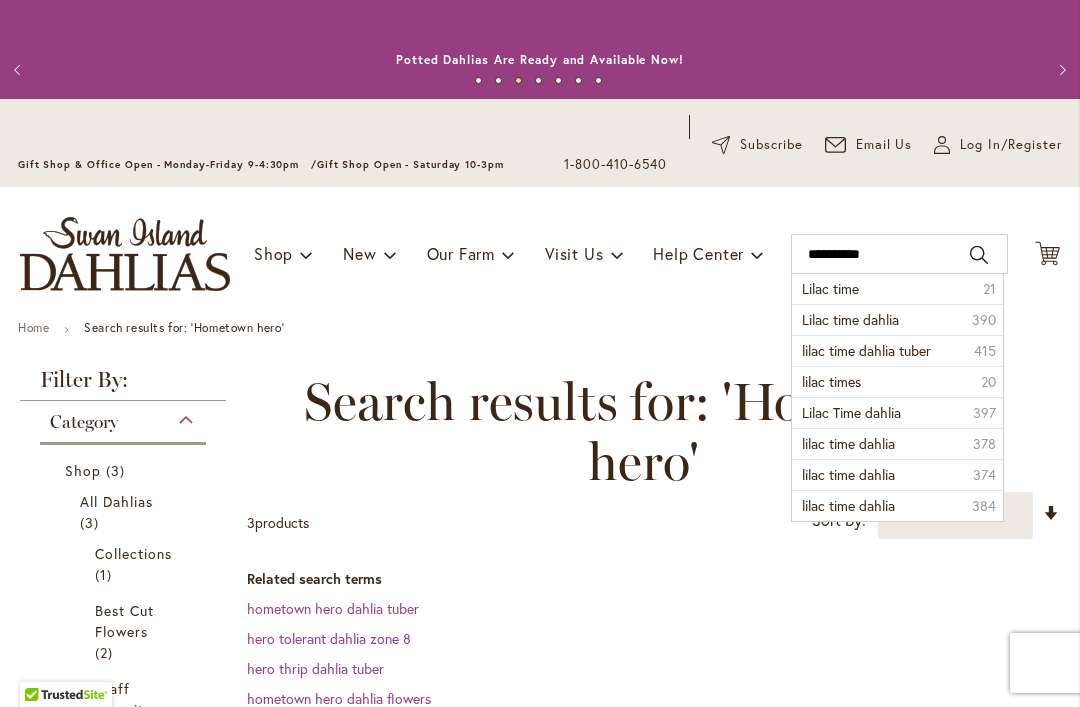 click on "Lilac time 21" at bounding box center (897, 289) 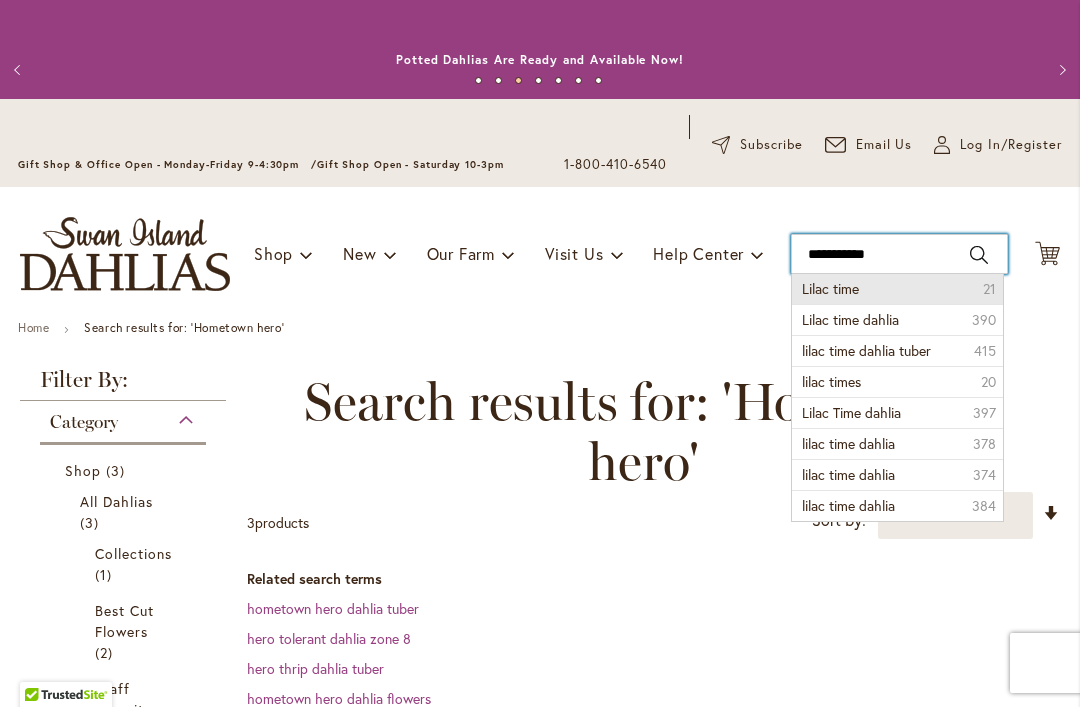 type on "**********" 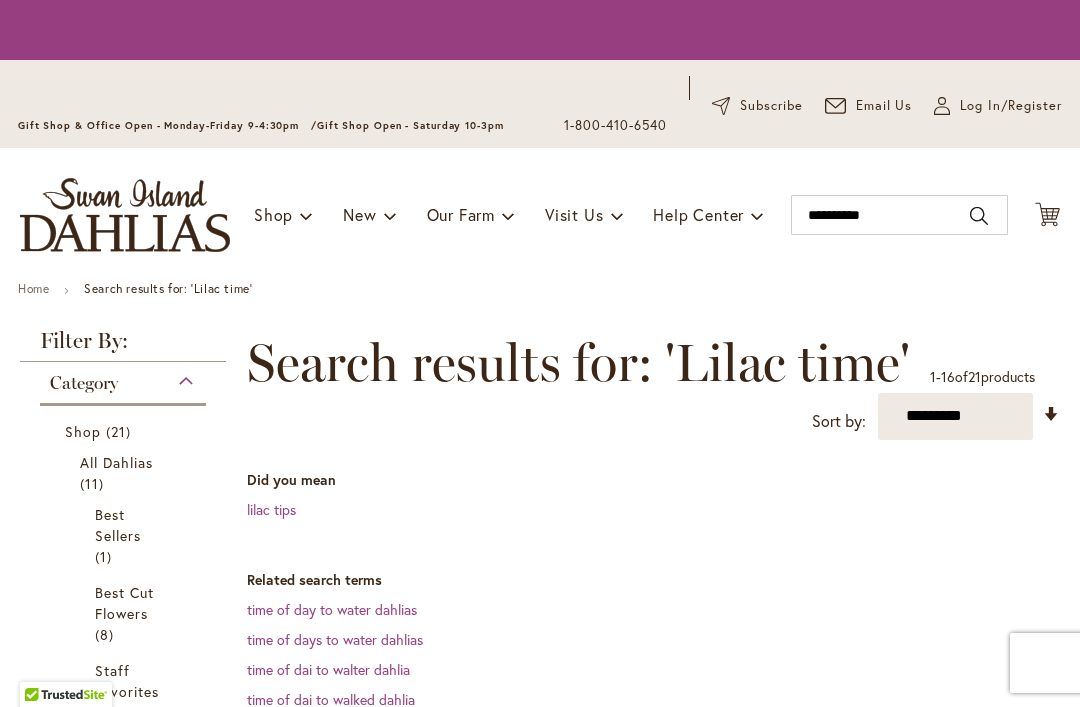 scroll, scrollTop: 0, scrollLeft: 0, axis: both 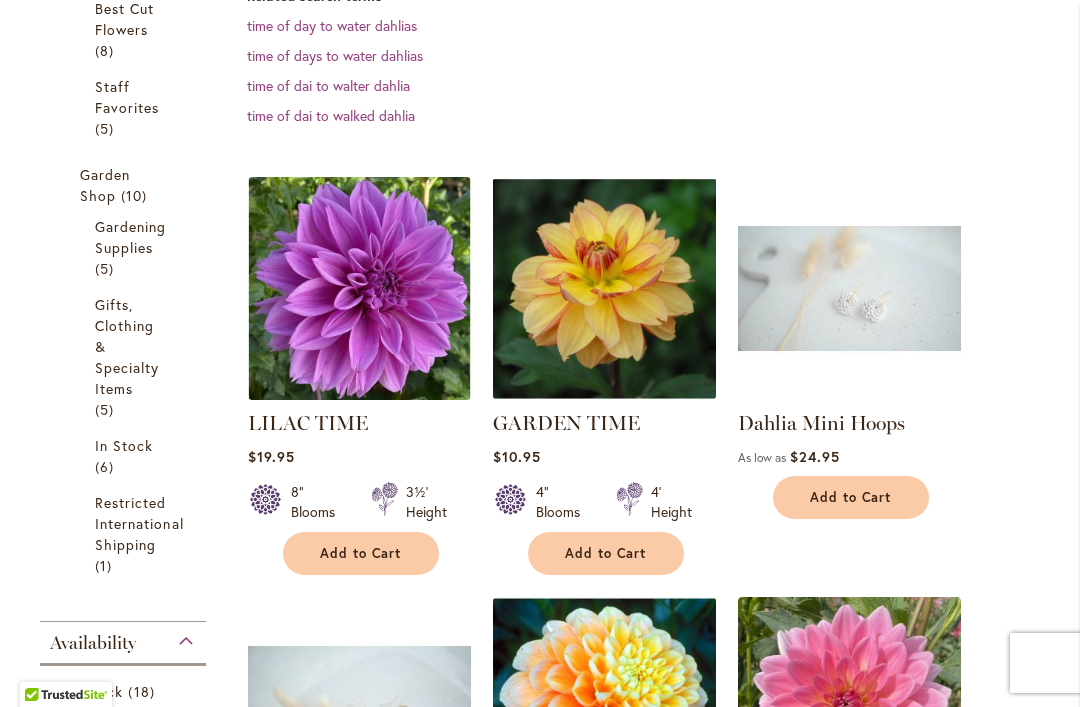click at bounding box center (359, 288) 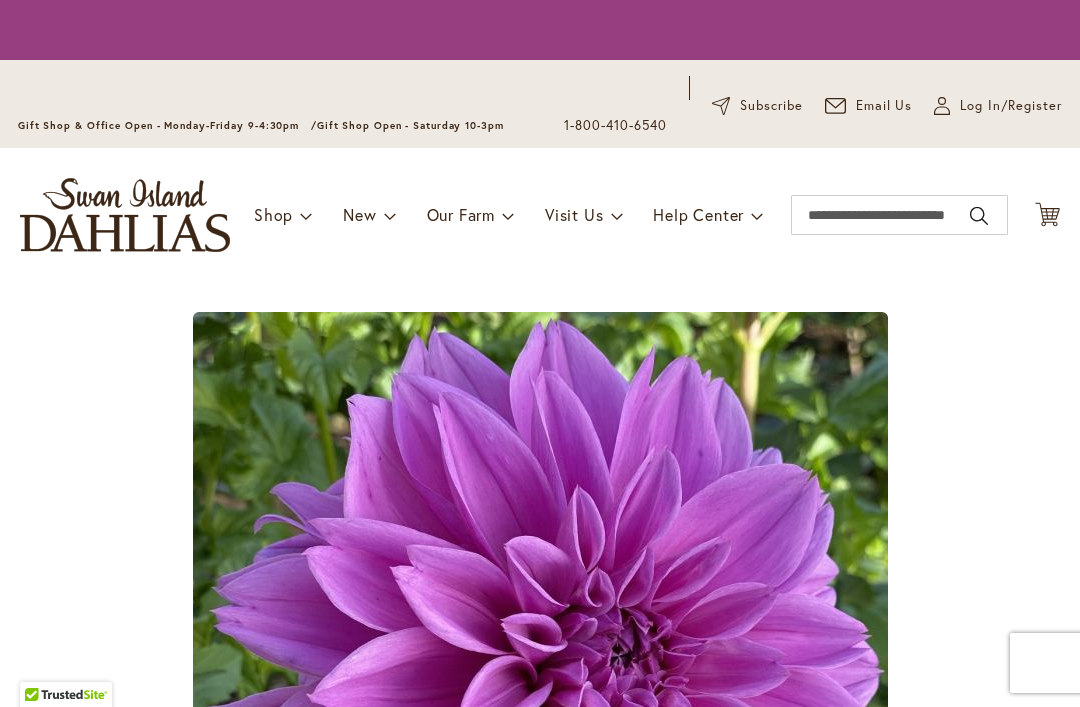 scroll, scrollTop: 0, scrollLeft: 0, axis: both 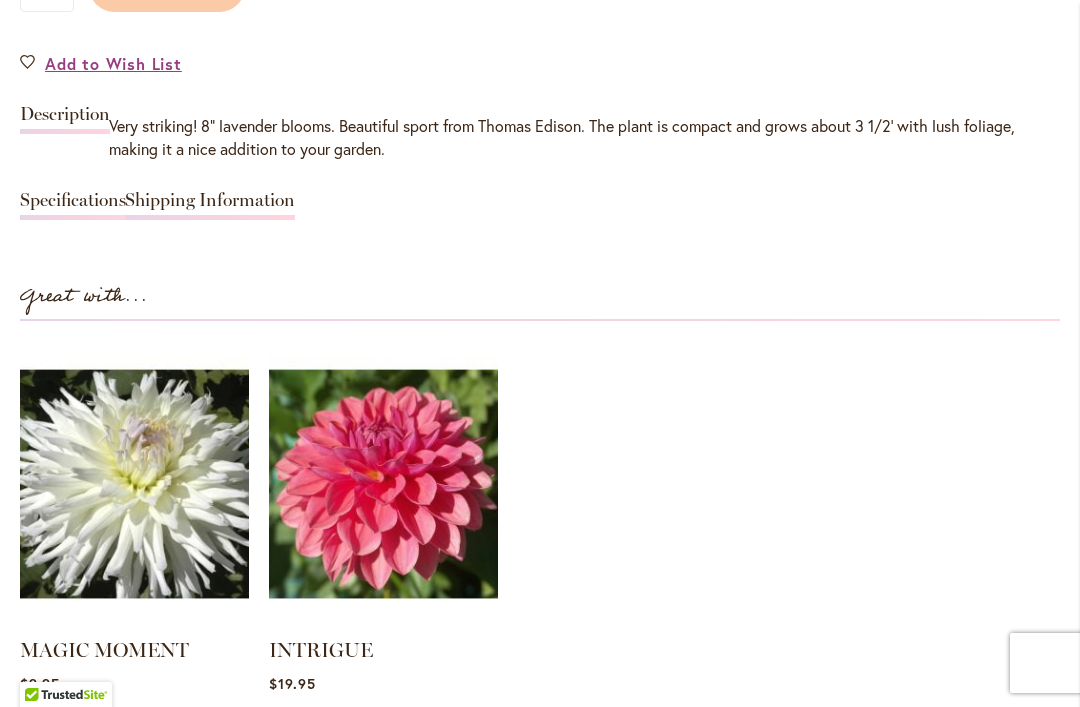 click on "Specifications" at bounding box center [73, 205] 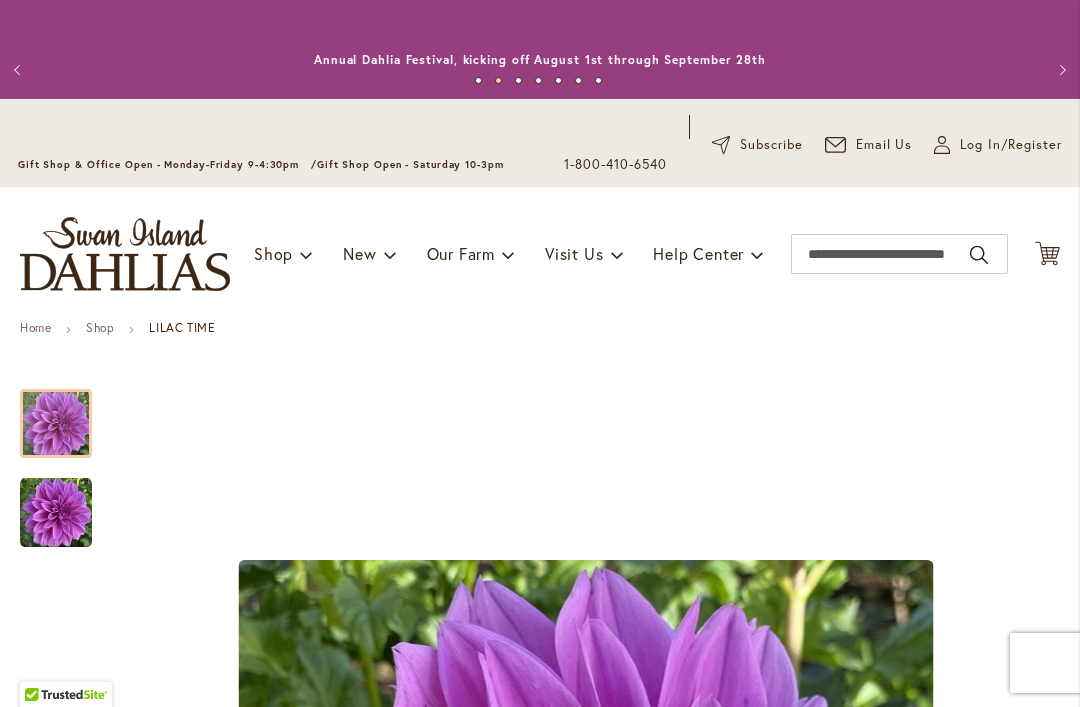 scroll, scrollTop: 0, scrollLeft: 0, axis: both 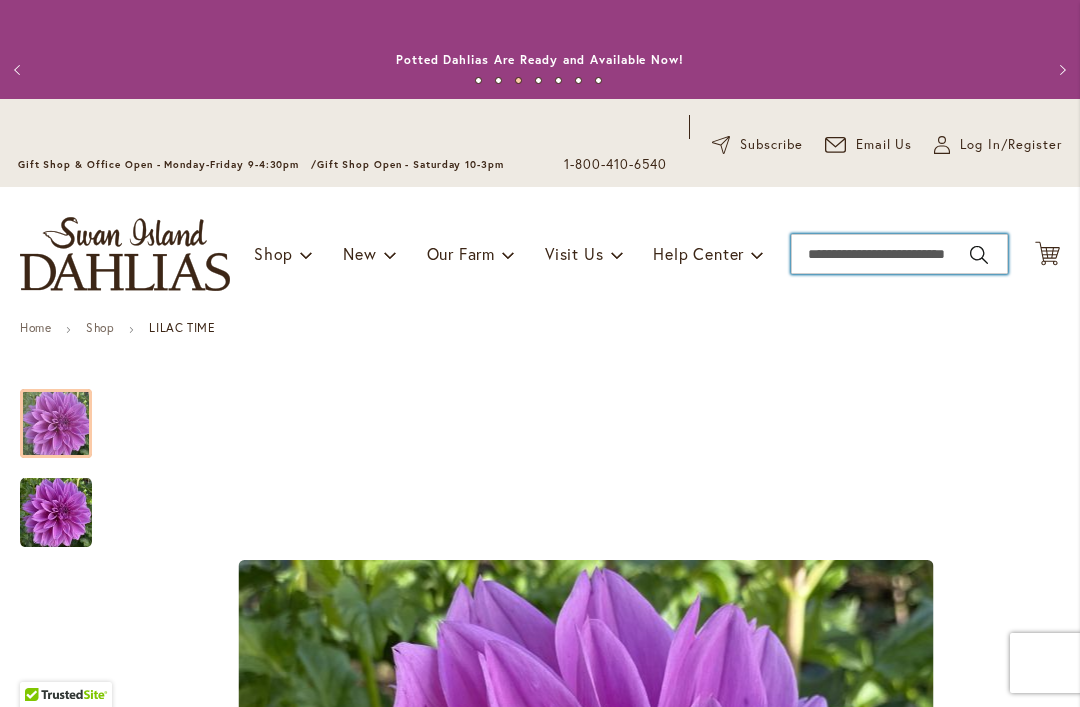 click on "Search" at bounding box center [899, 254] 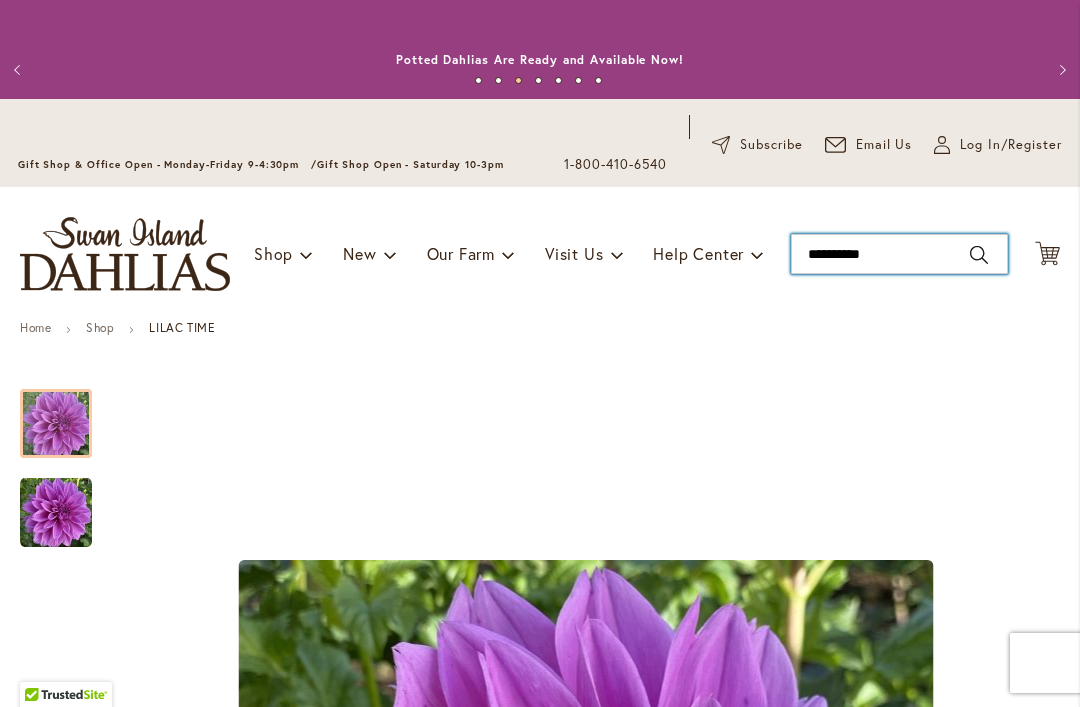 type on "**********" 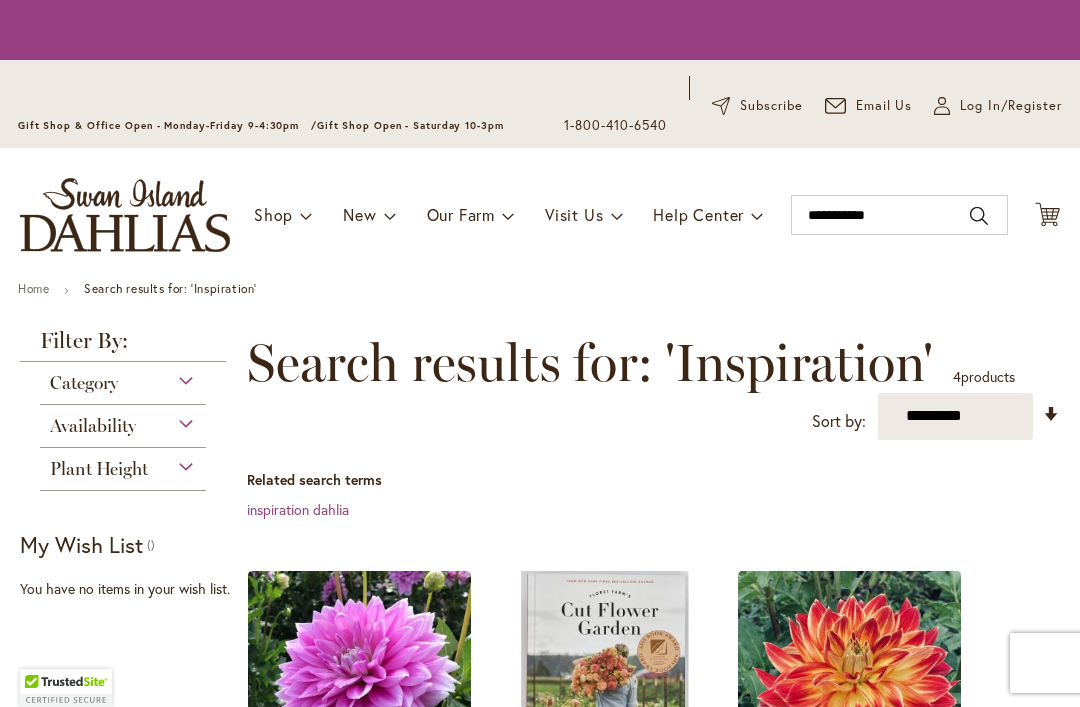 scroll, scrollTop: 0, scrollLeft: 0, axis: both 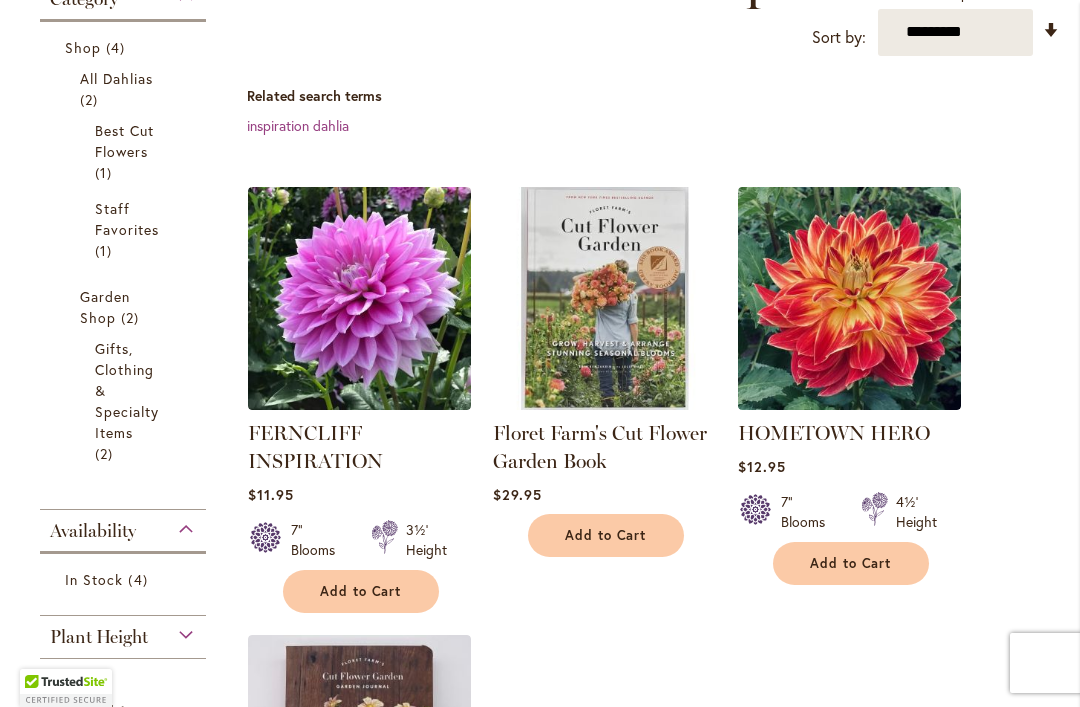 click at bounding box center [359, 298] 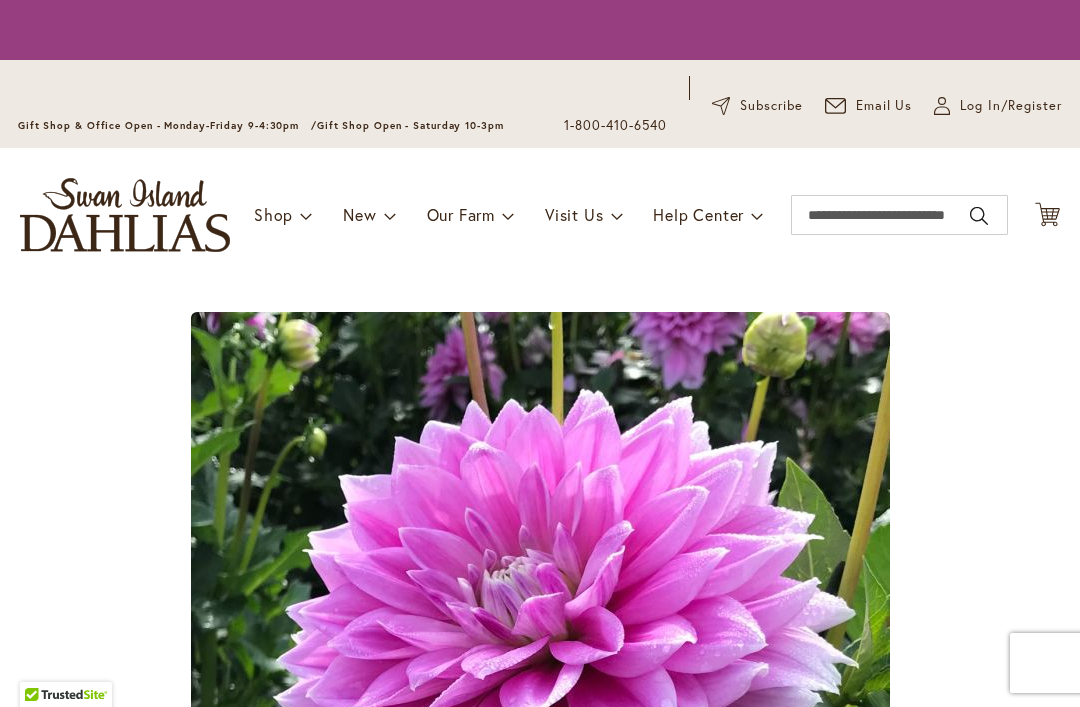 scroll, scrollTop: 0, scrollLeft: 0, axis: both 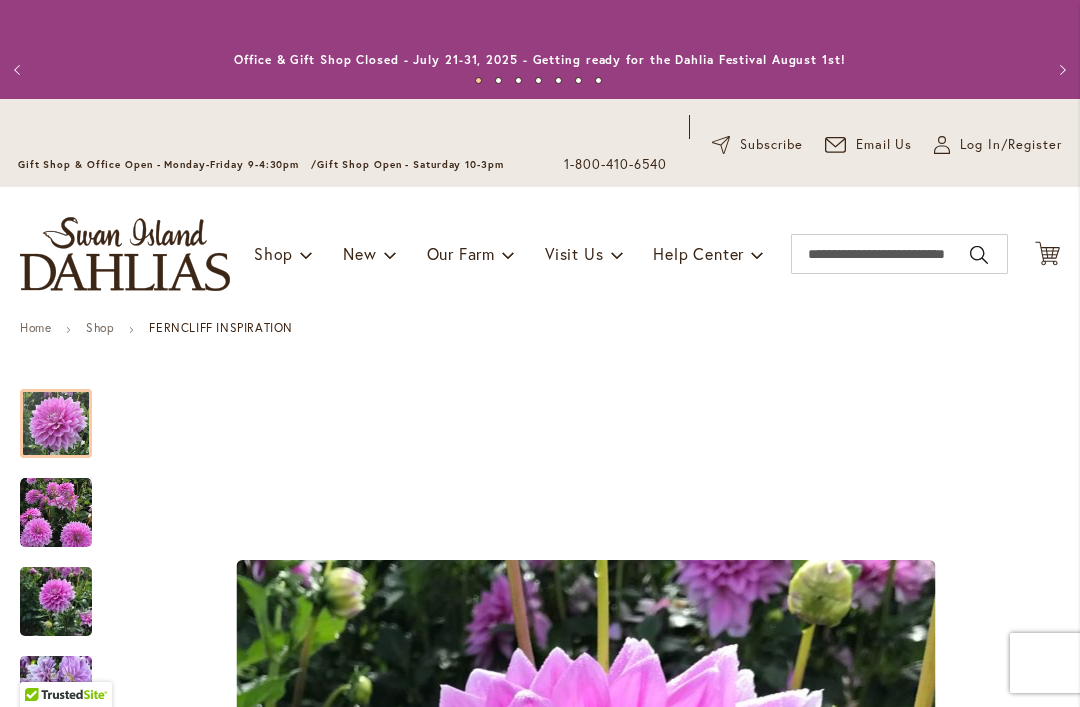 click at bounding box center [56, 513] 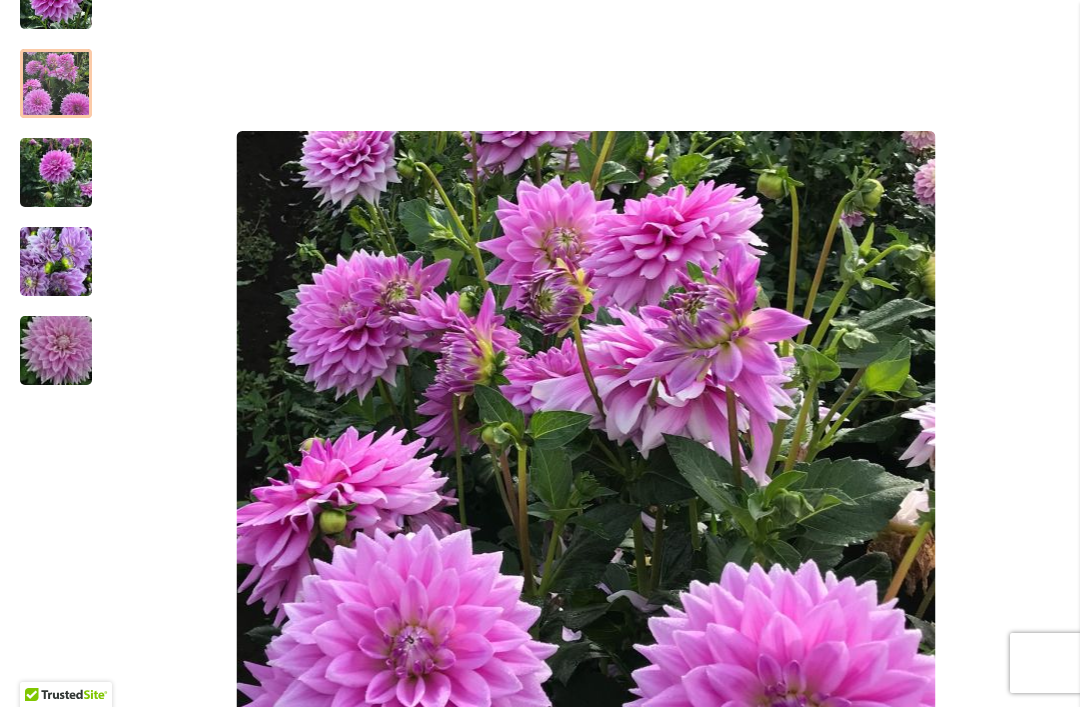 scroll, scrollTop: 431, scrollLeft: 0, axis: vertical 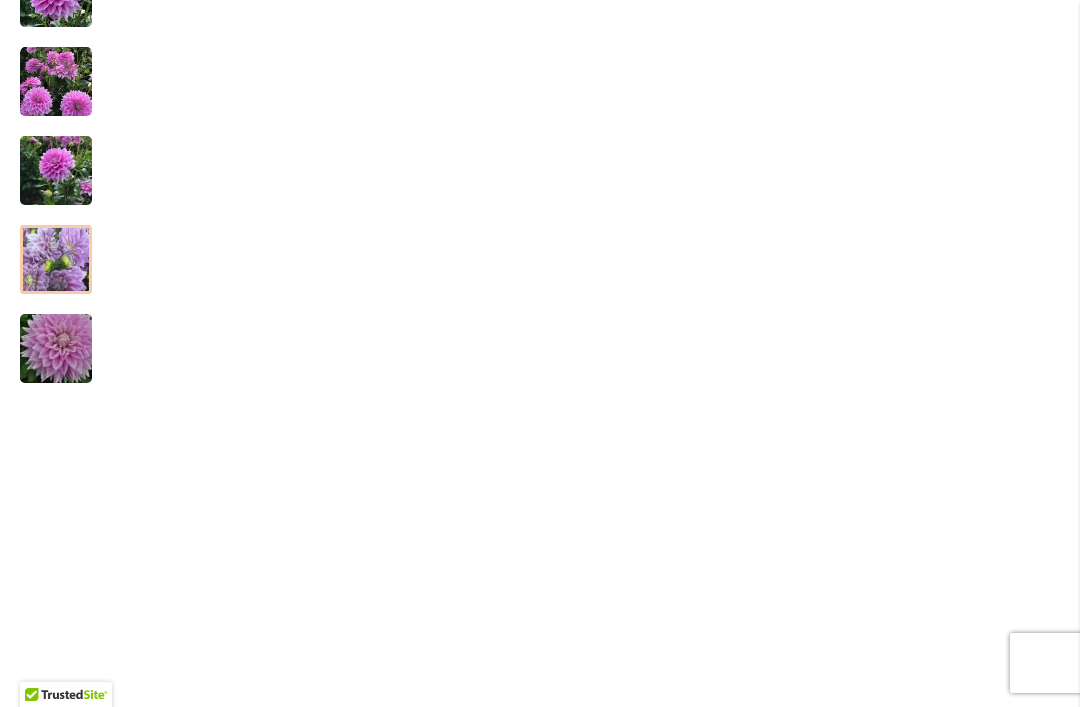 click at bounding box center [56, 260] 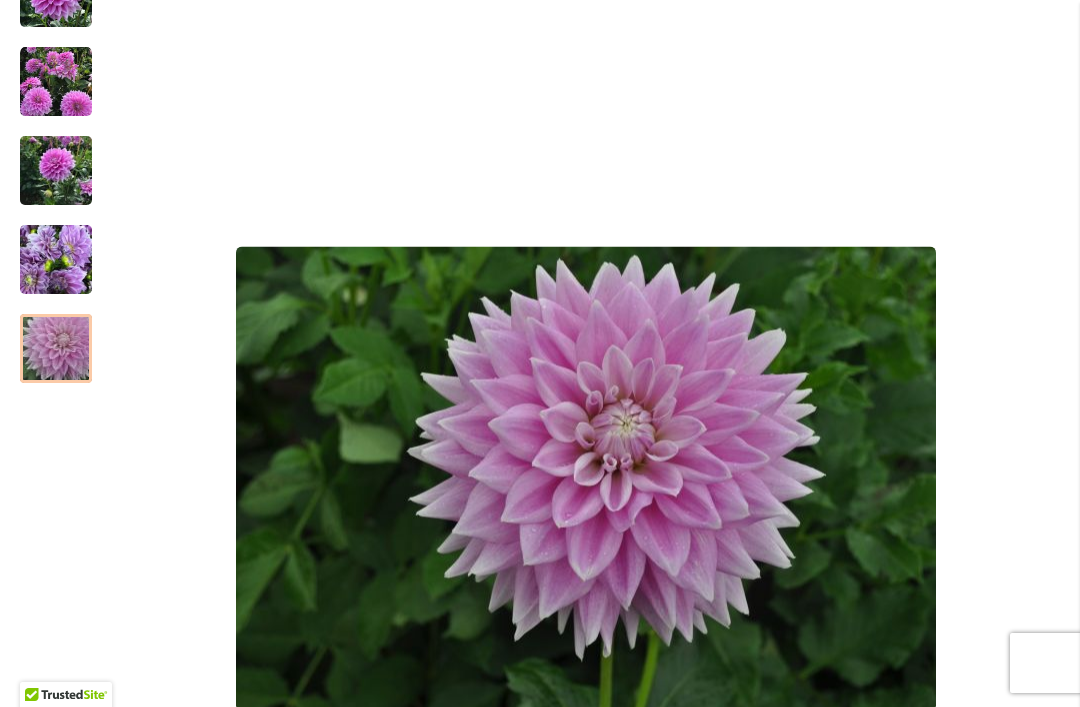 click at bounding box center [56, 349] 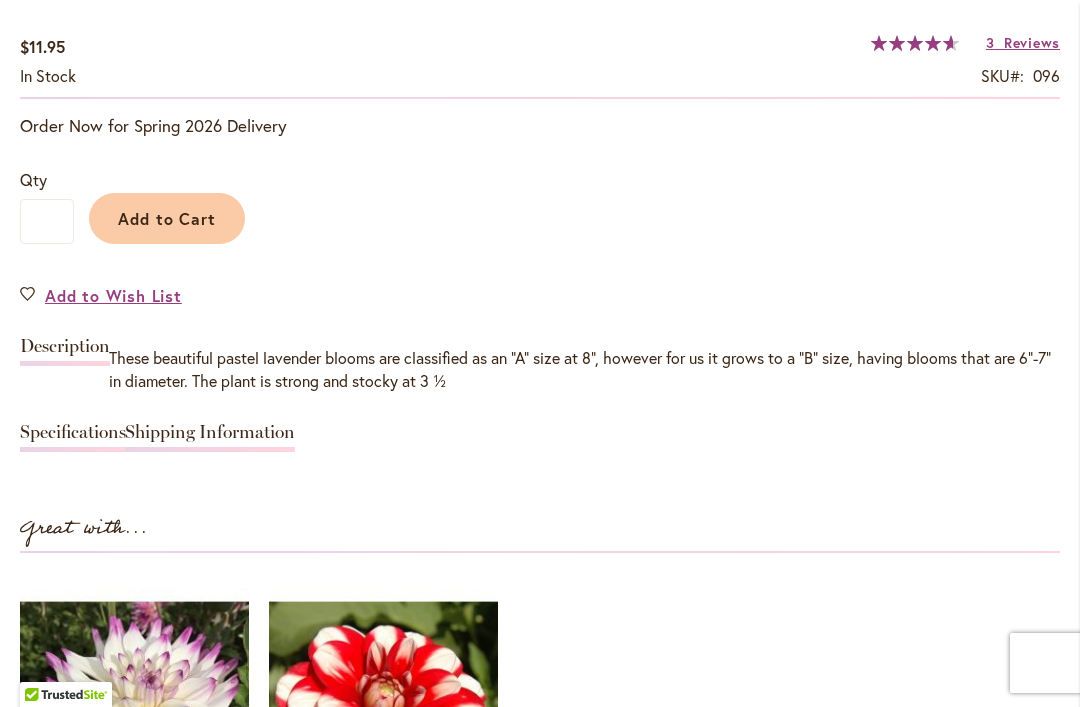 scroll, scrollTop: 1557, scrollLeft: 0, axis: vertical 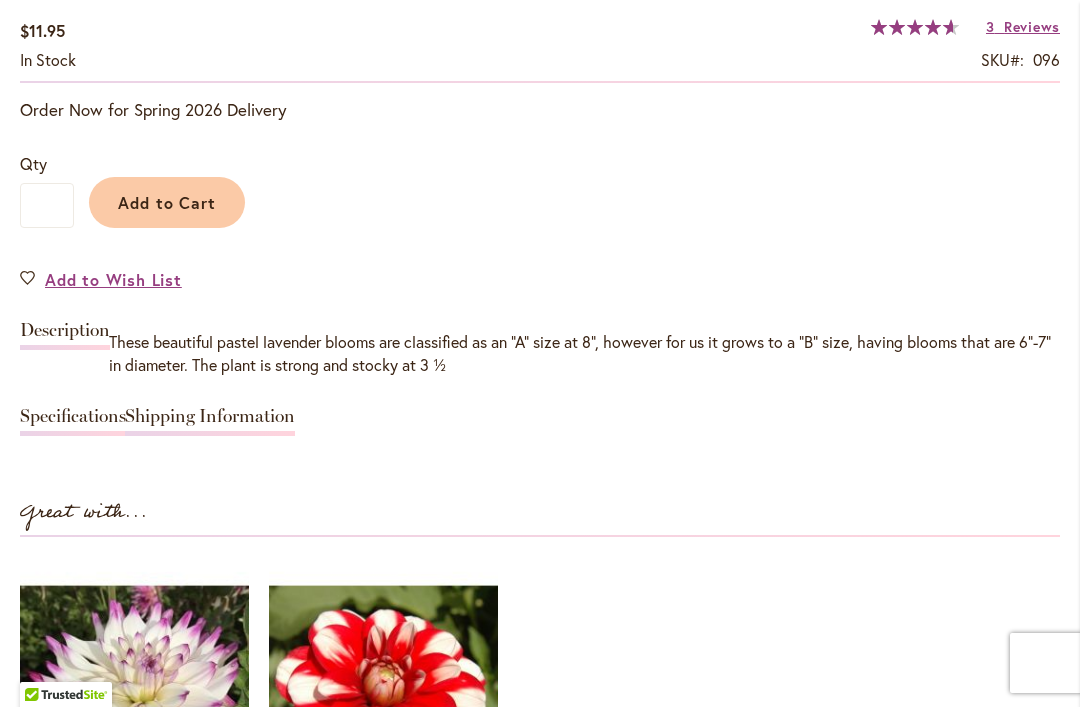 click on "Specifications" at bounding box center (73, 421) 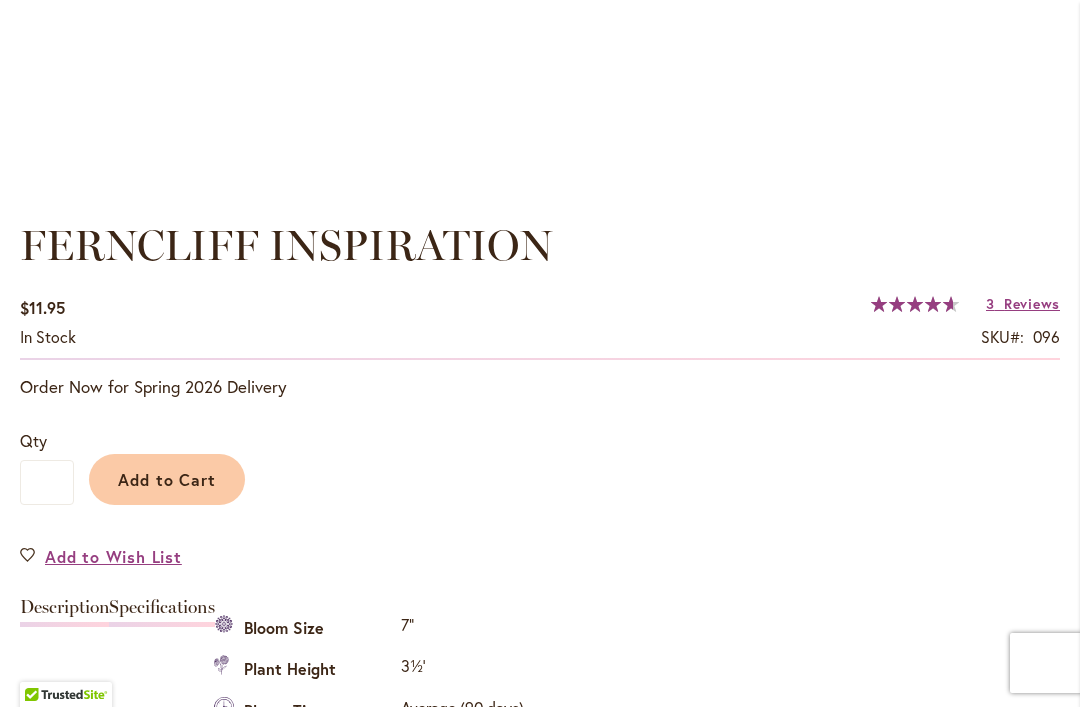 click on "Reviews" at bounding box center [1032, 303] 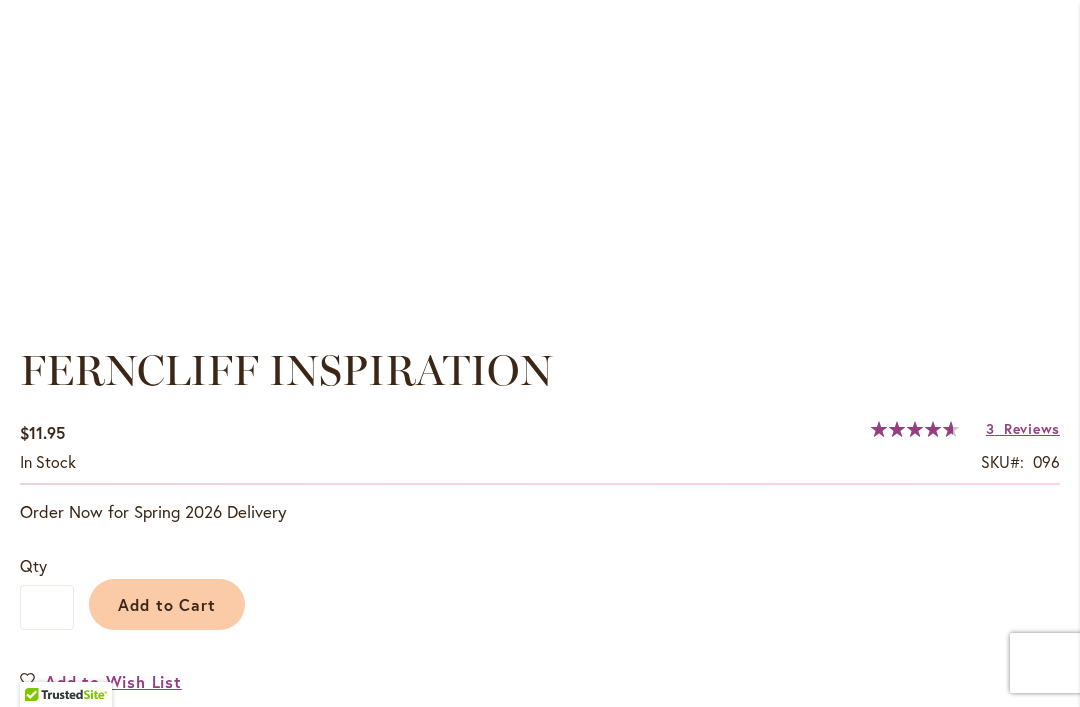 scroll, scrollTop: 1147, scrollLeft: 0, axis: vertical 